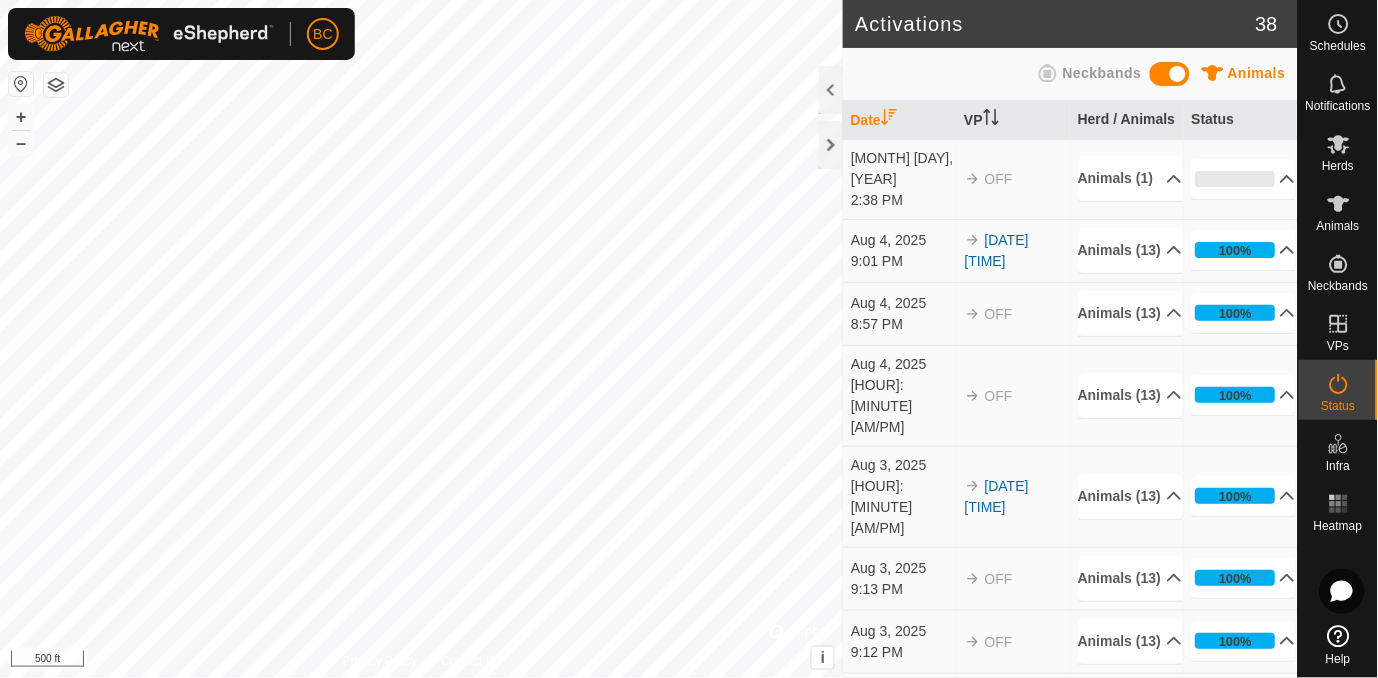 scroll, scrollTop: 0, scrollLeft: 0, axis: both 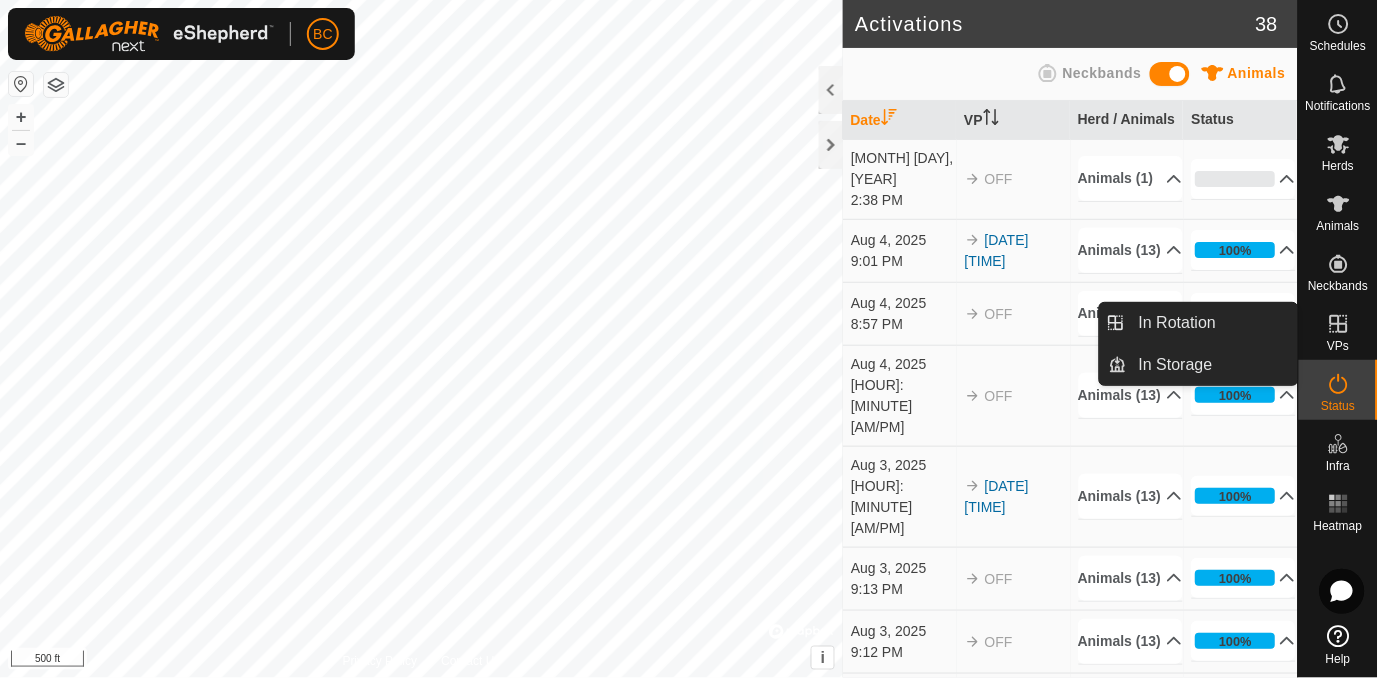 click 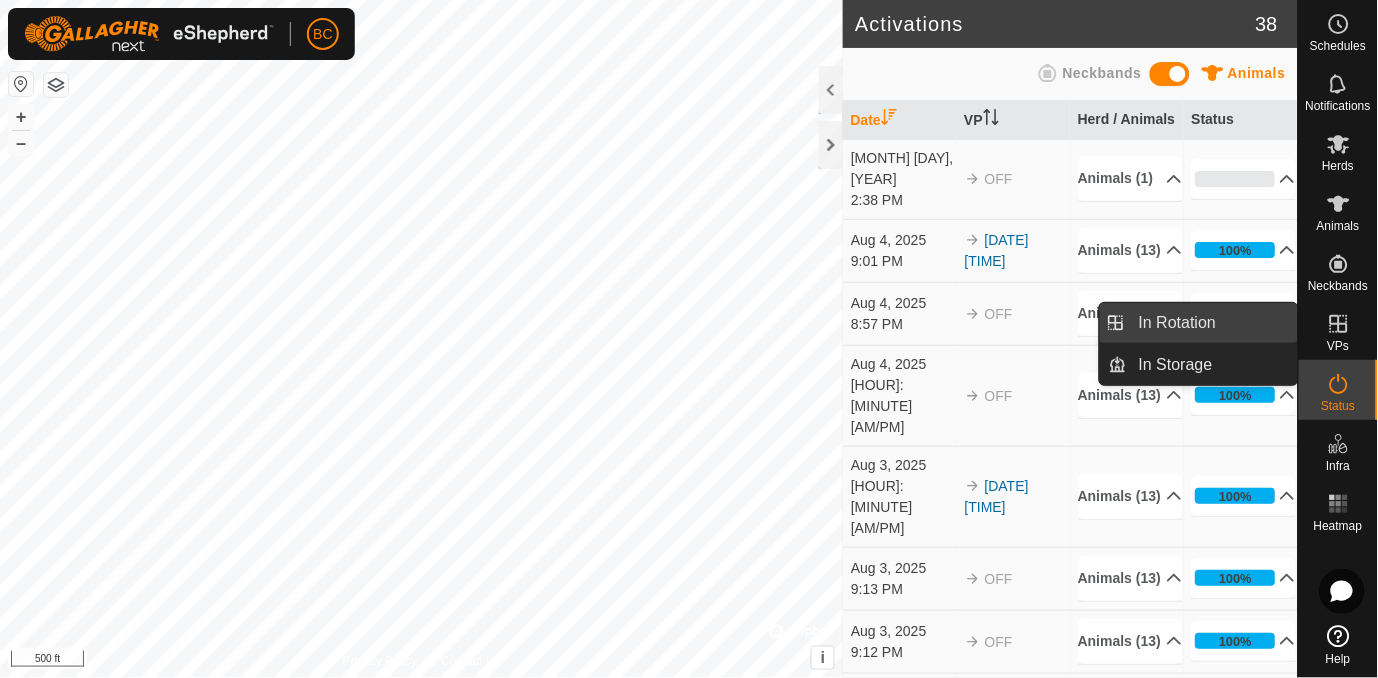 click on "In Rotation" at bounding box center [1212, 323] 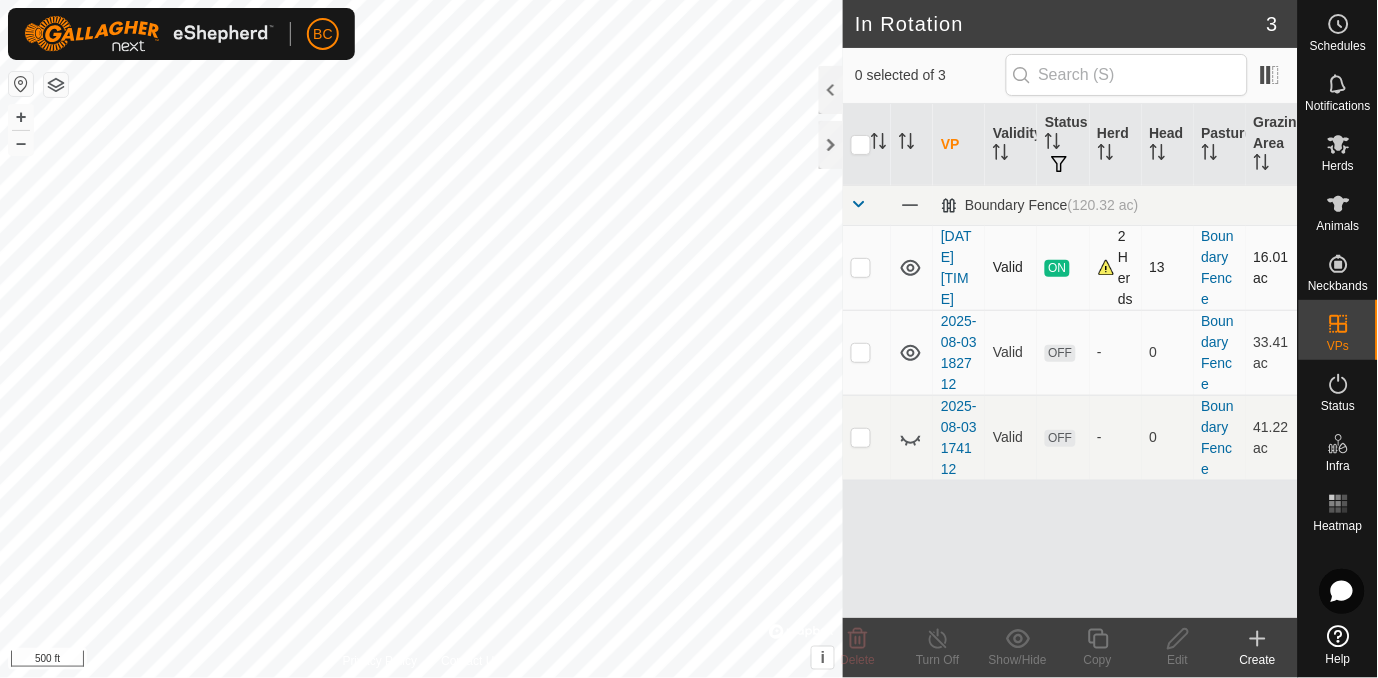 click at bounding box center (861, 267) 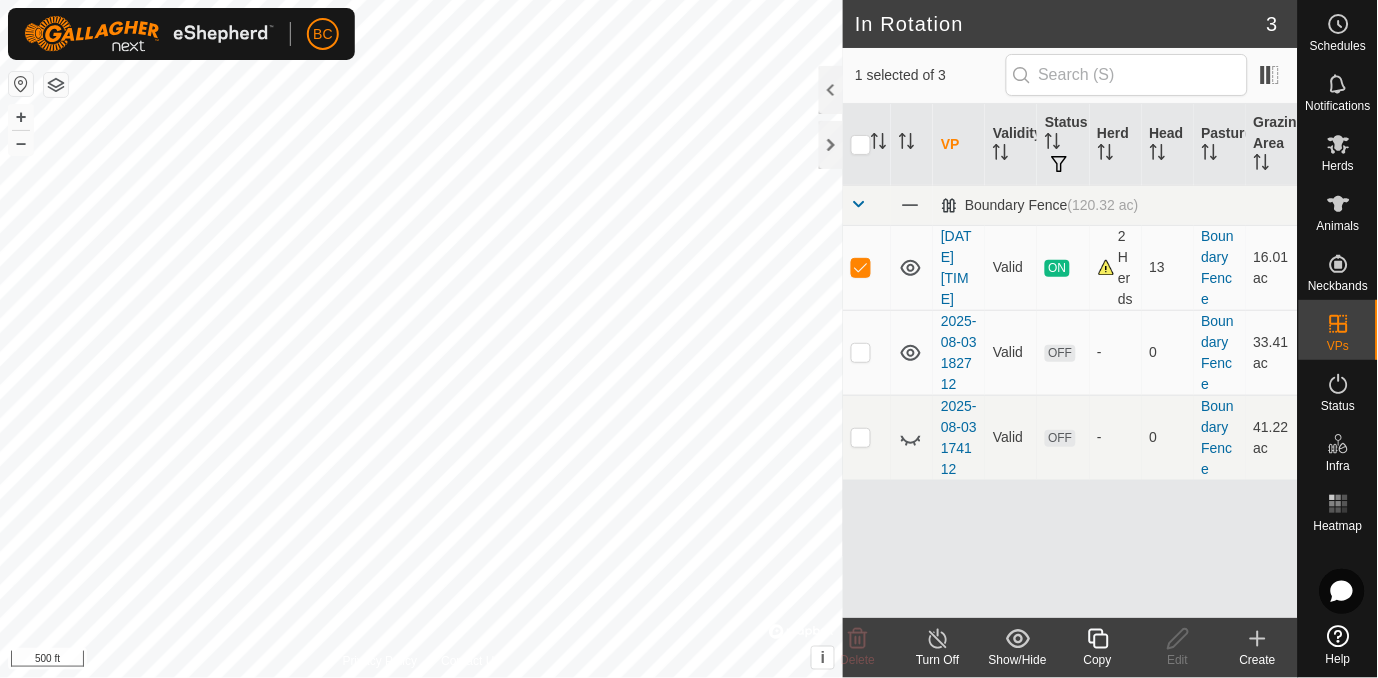 click 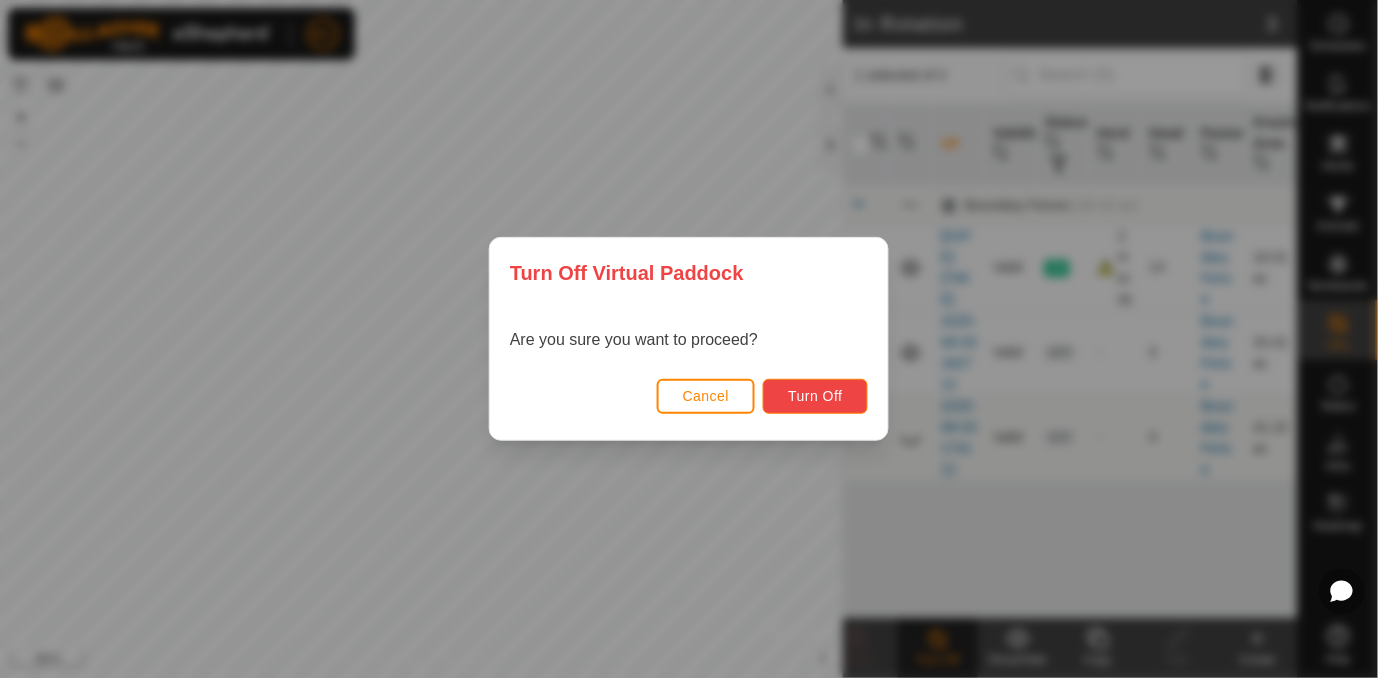 click on "Turn Off" at bounding box center (815, 396) 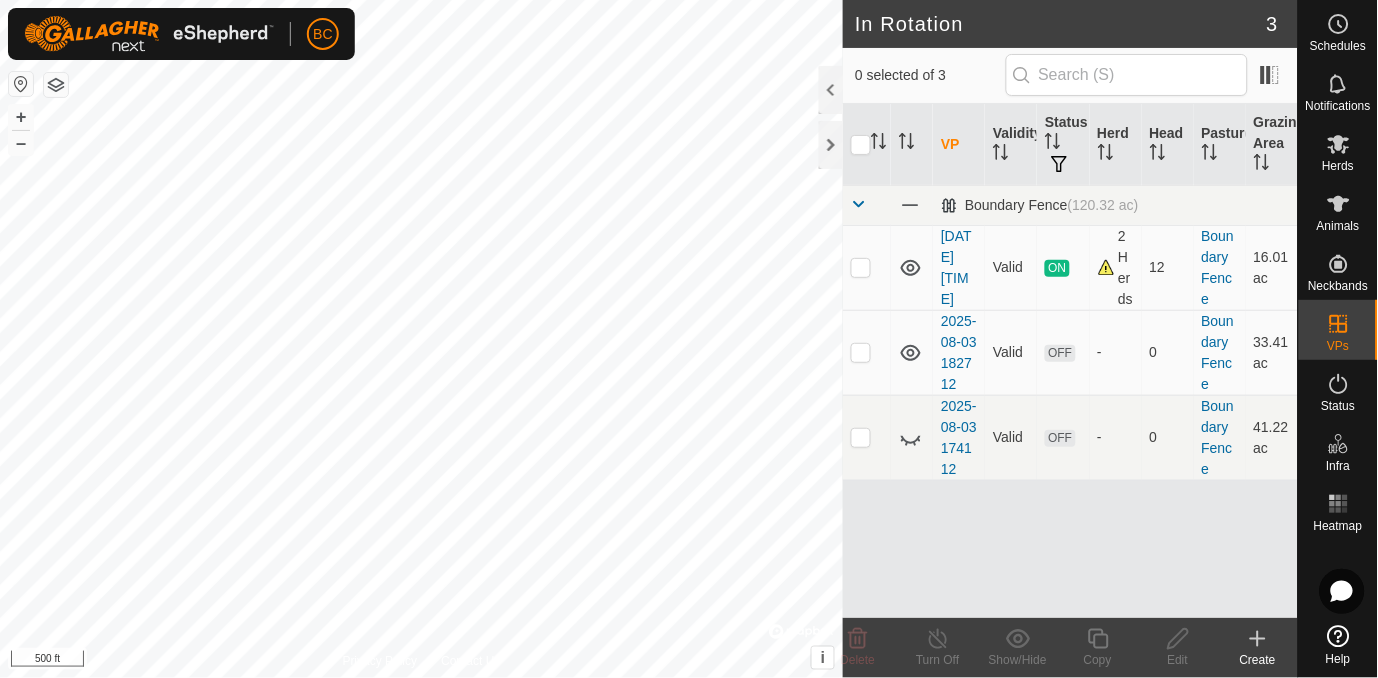 checkbox on "true" 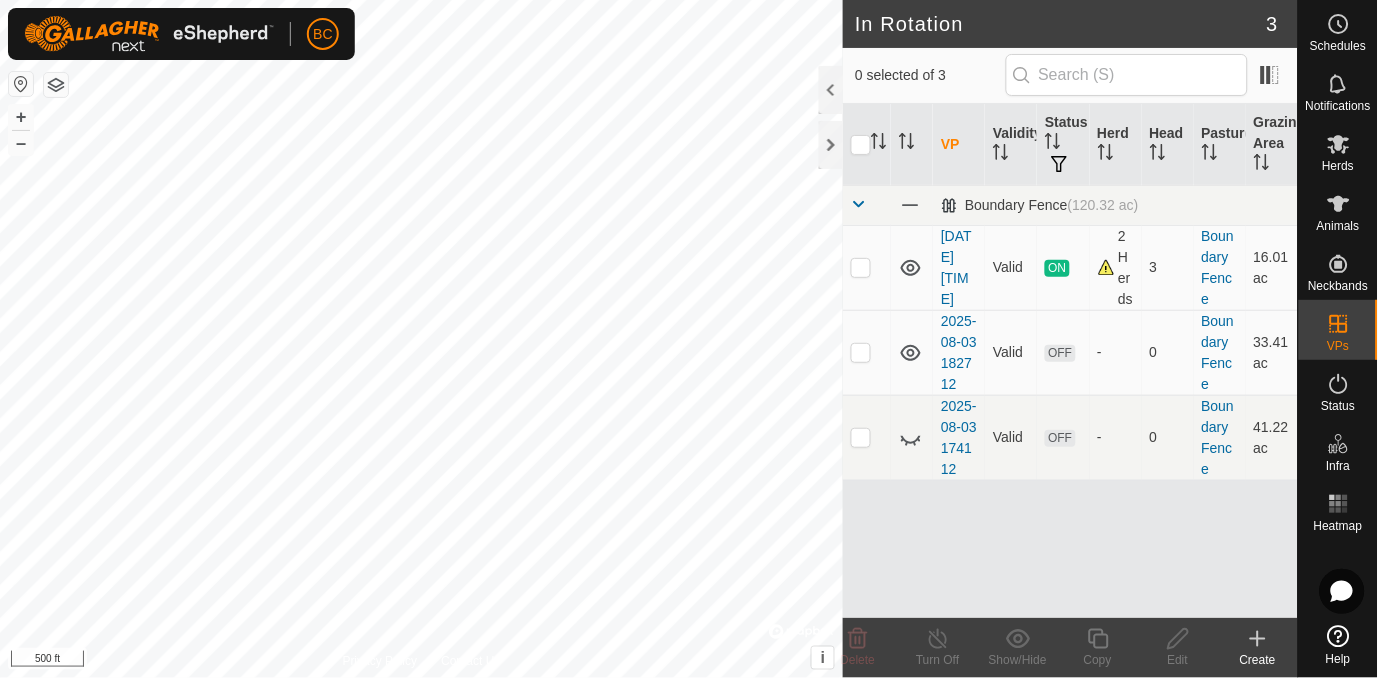 scroll, scrollTop: 0, scrollLeft: 0, axis: both 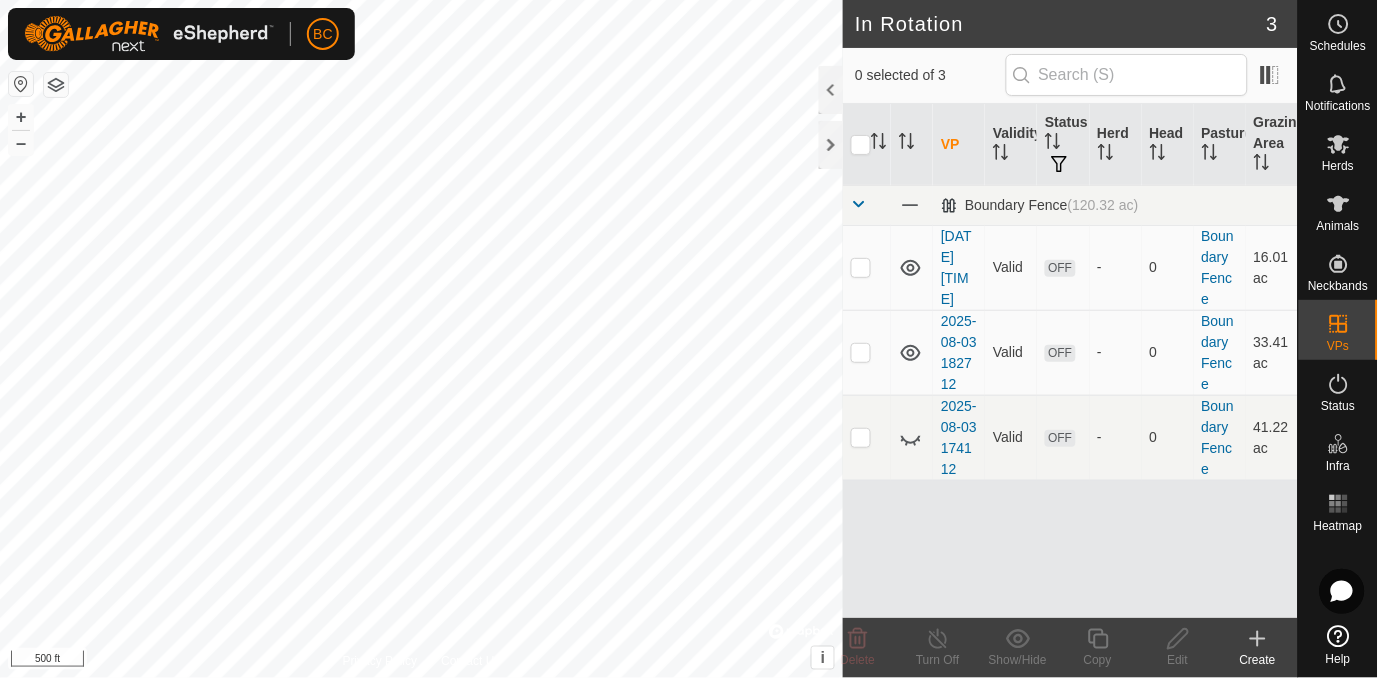 checkbox on "true" 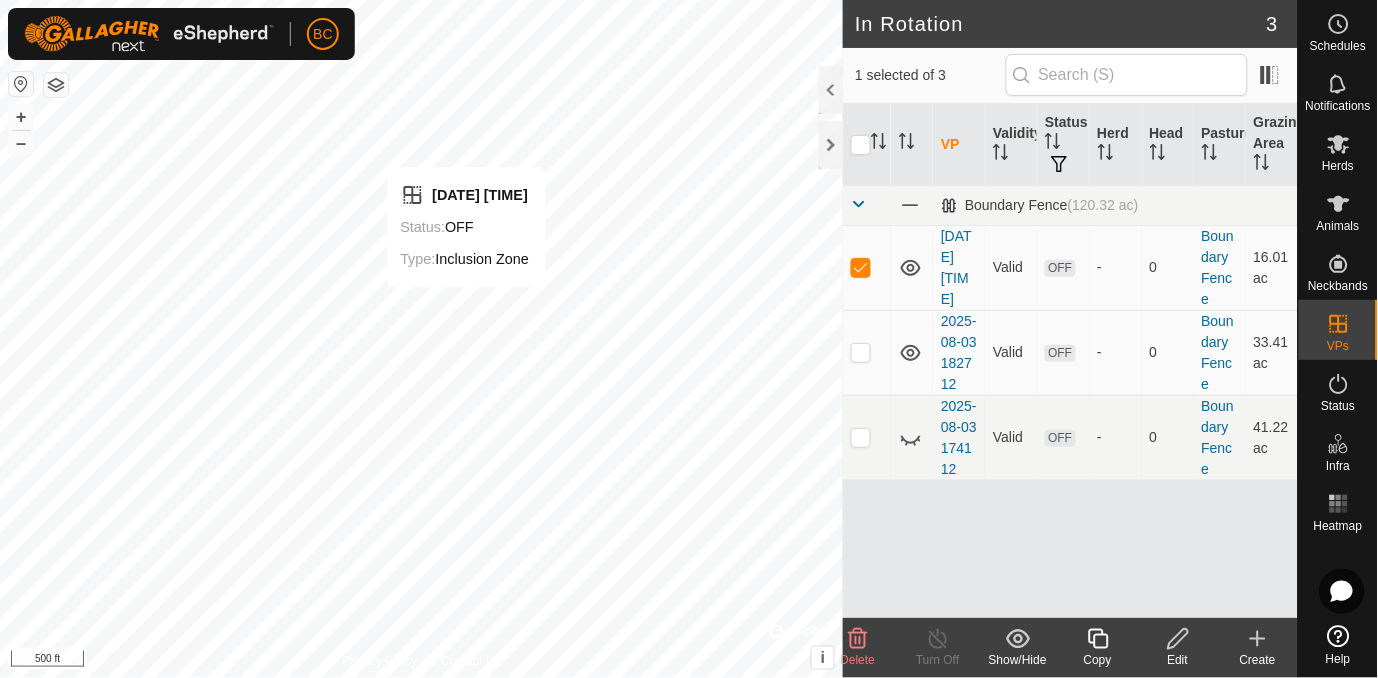 click 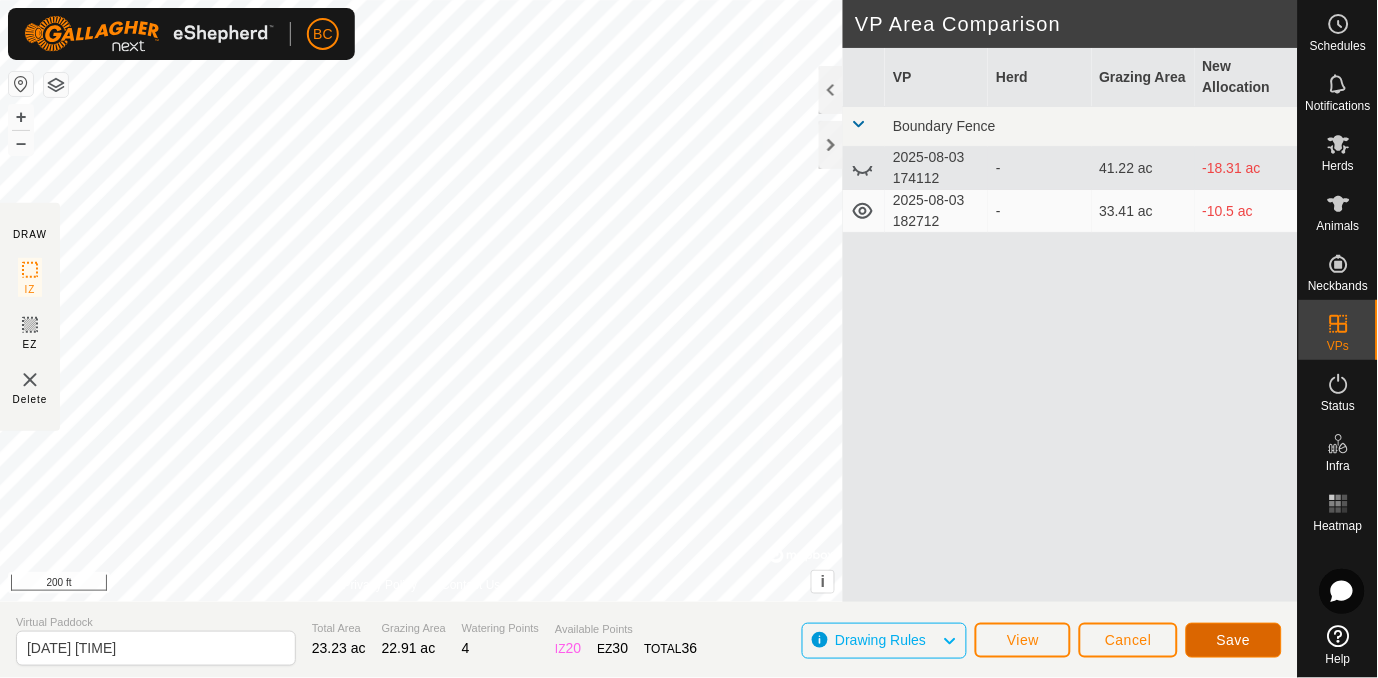 click on "Save" 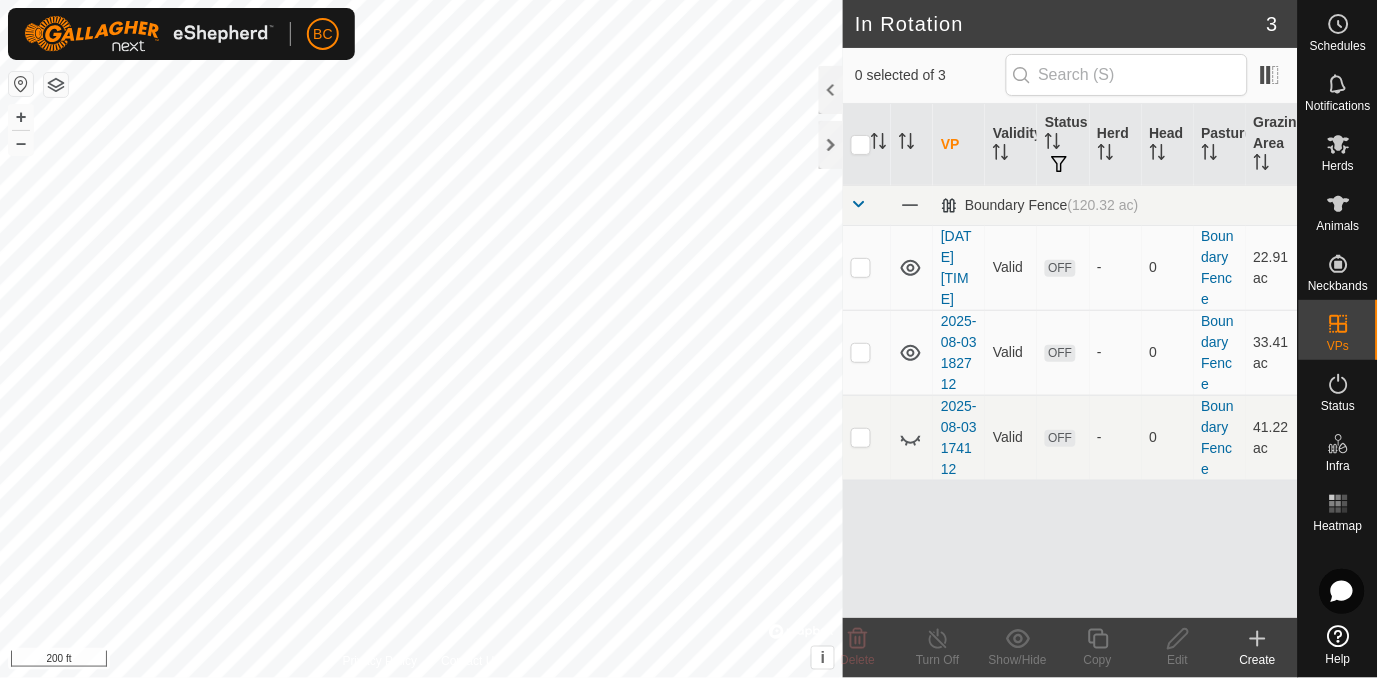 checkbox on "true" 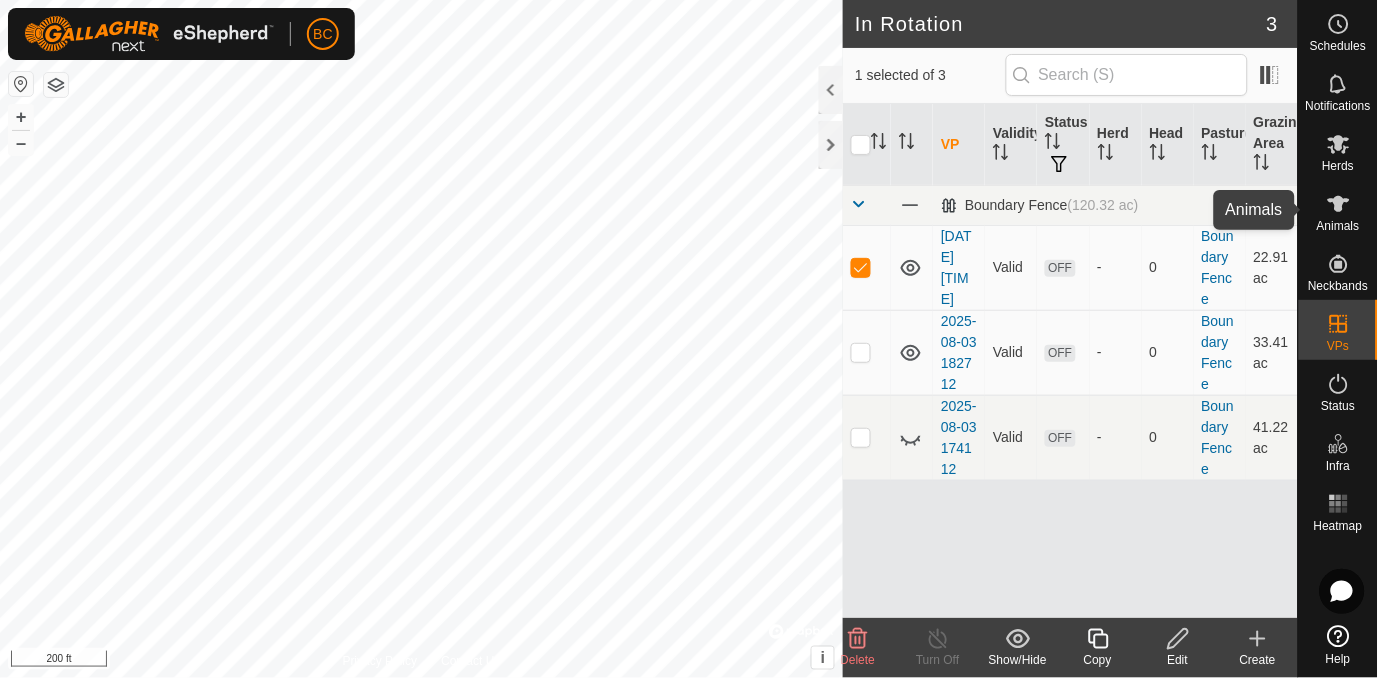 click 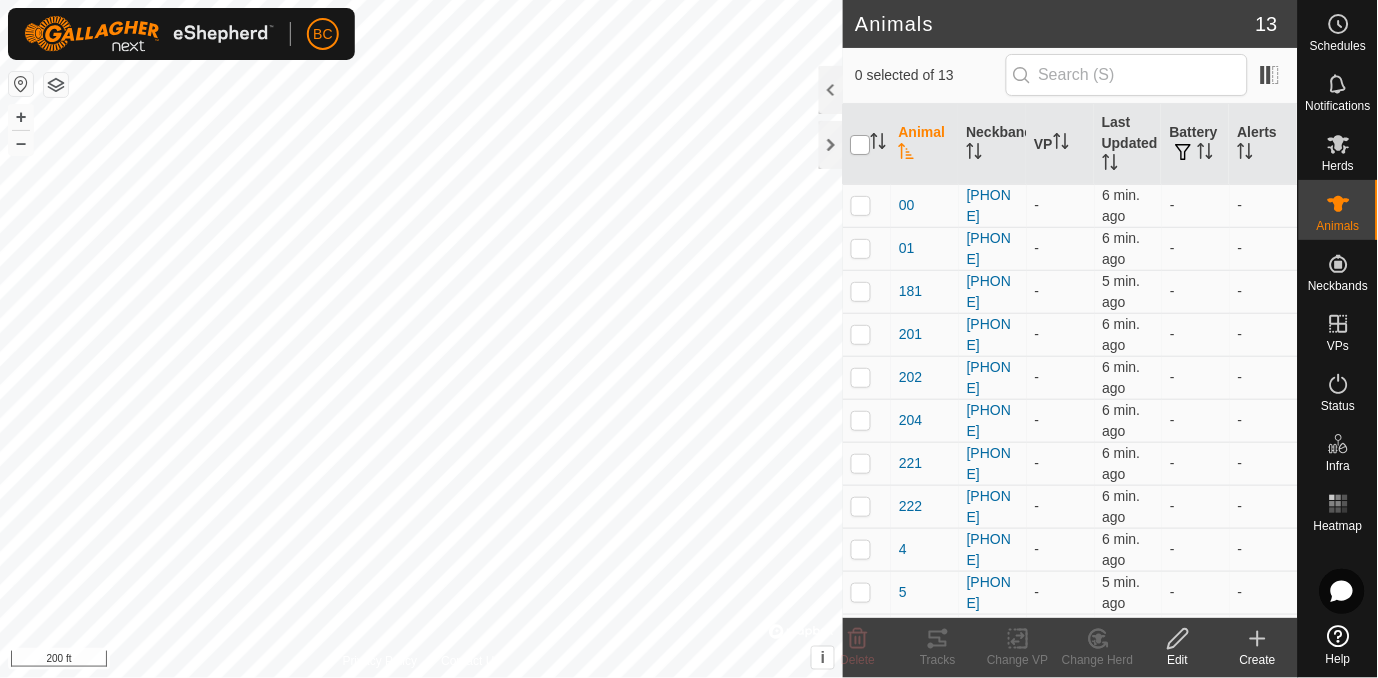 click at bounding box center [861, 145] 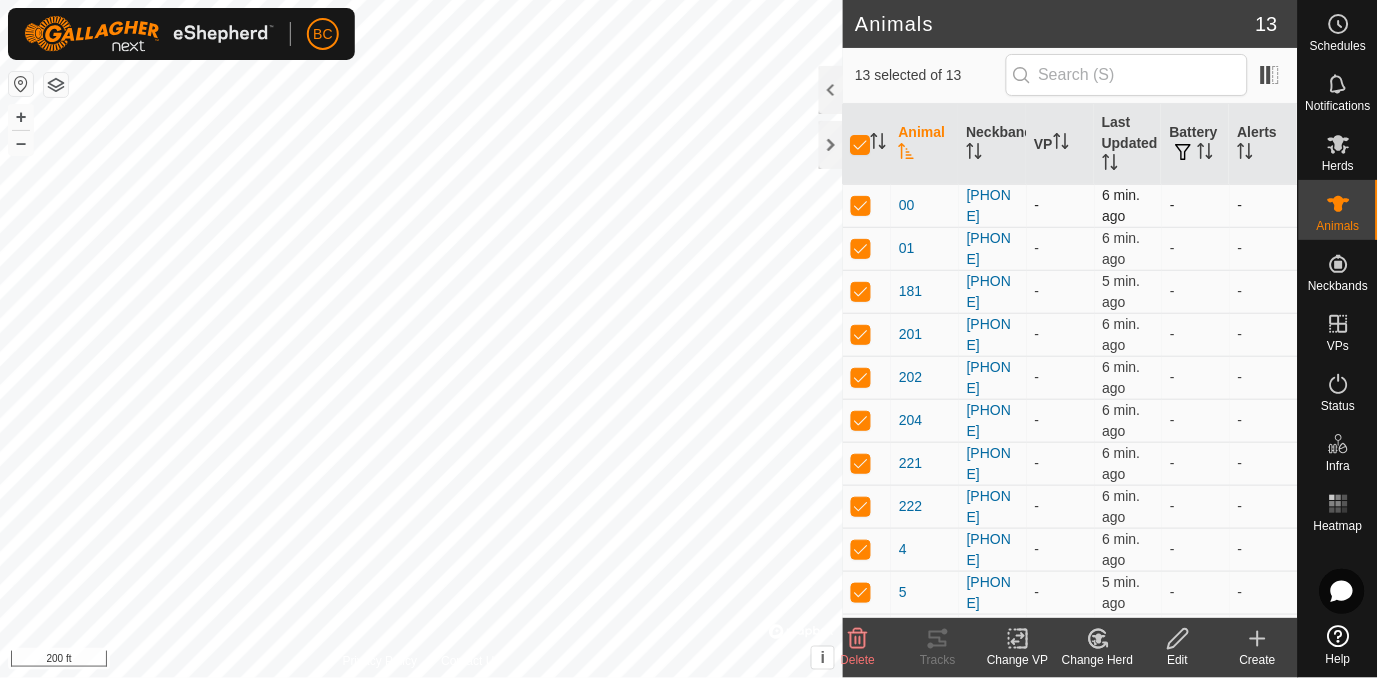 click at bounding box center [861, 205] 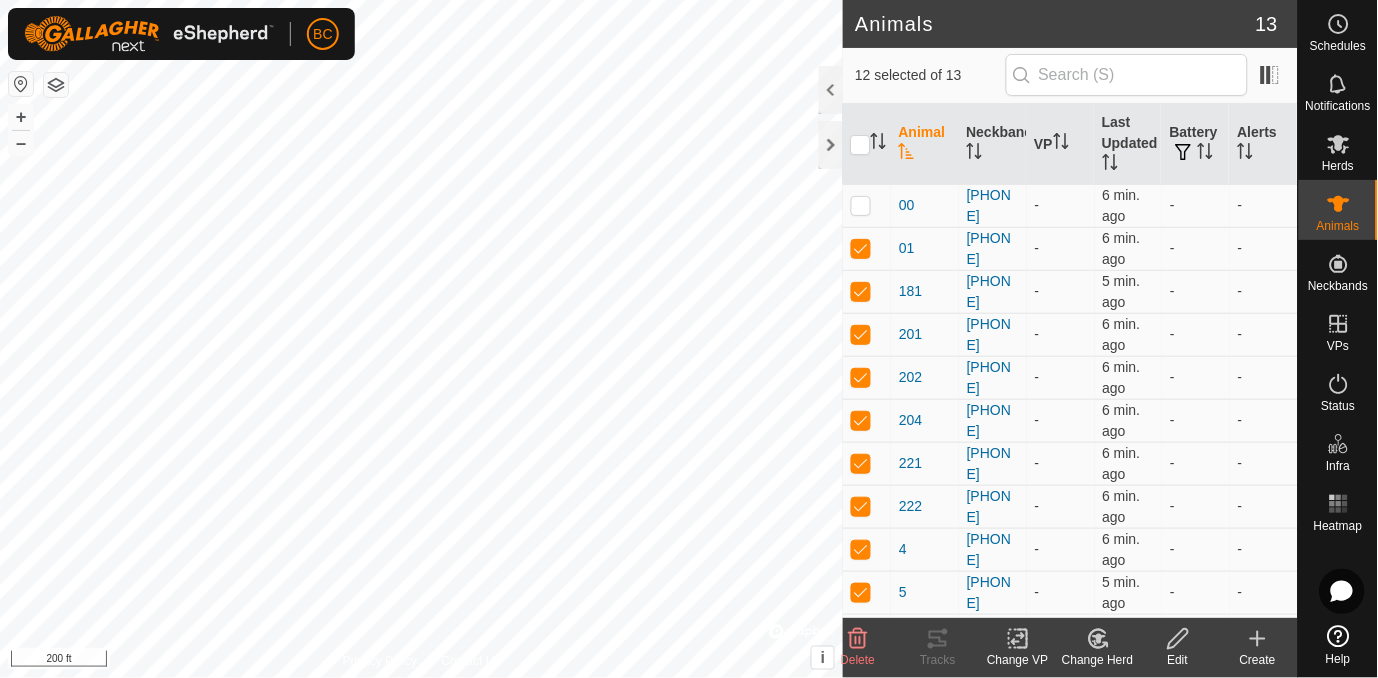 click 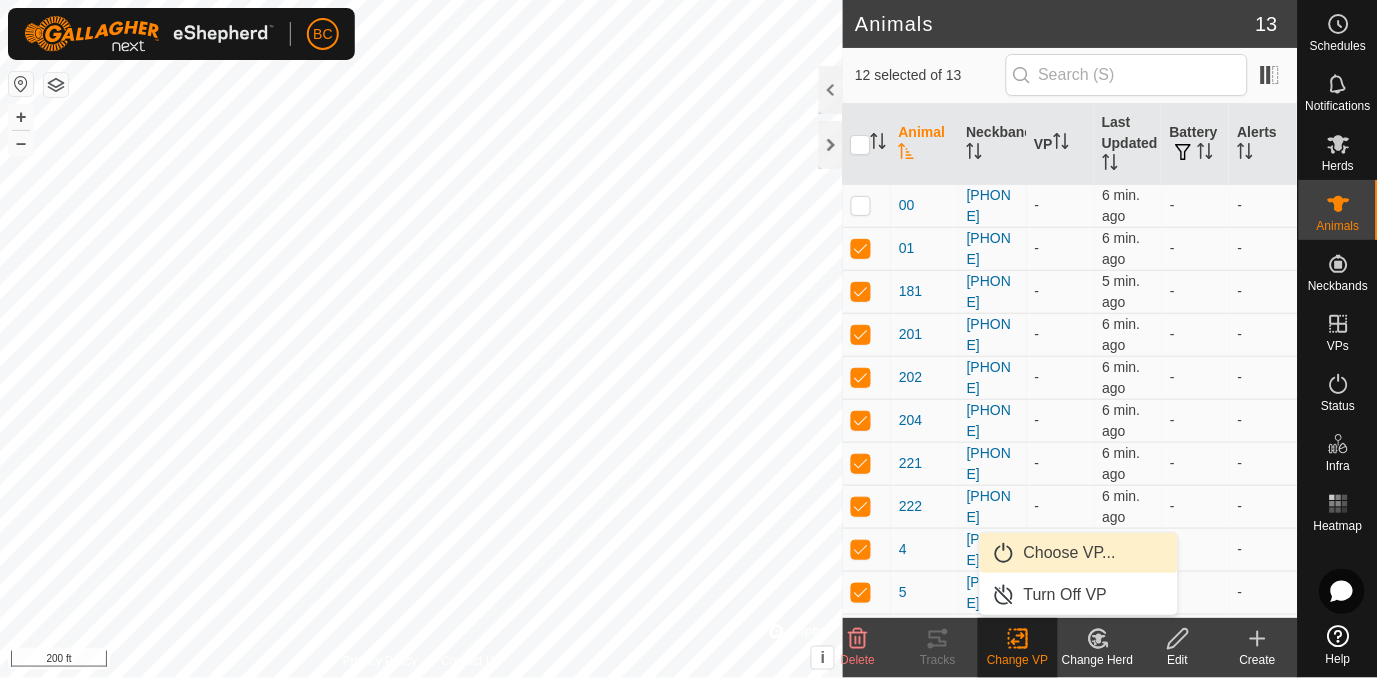 click on "Choose VP..." at bounding box center (1079, 553) 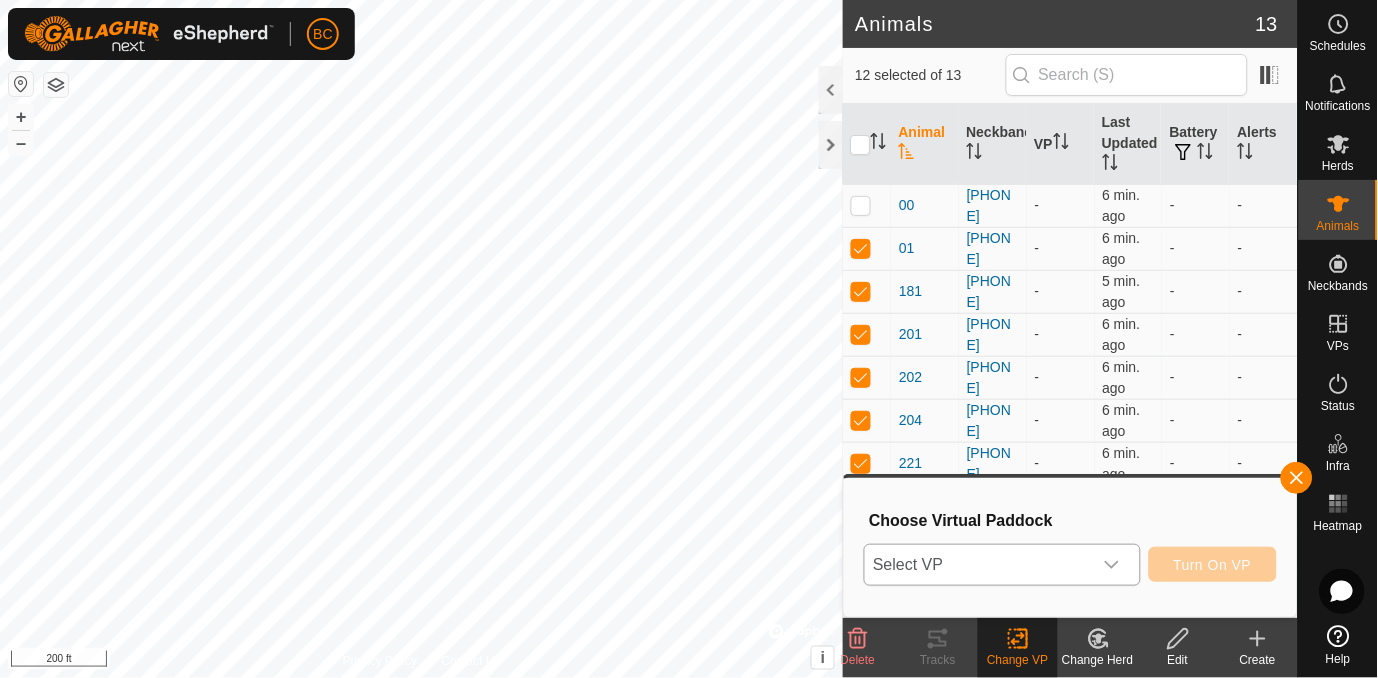 click 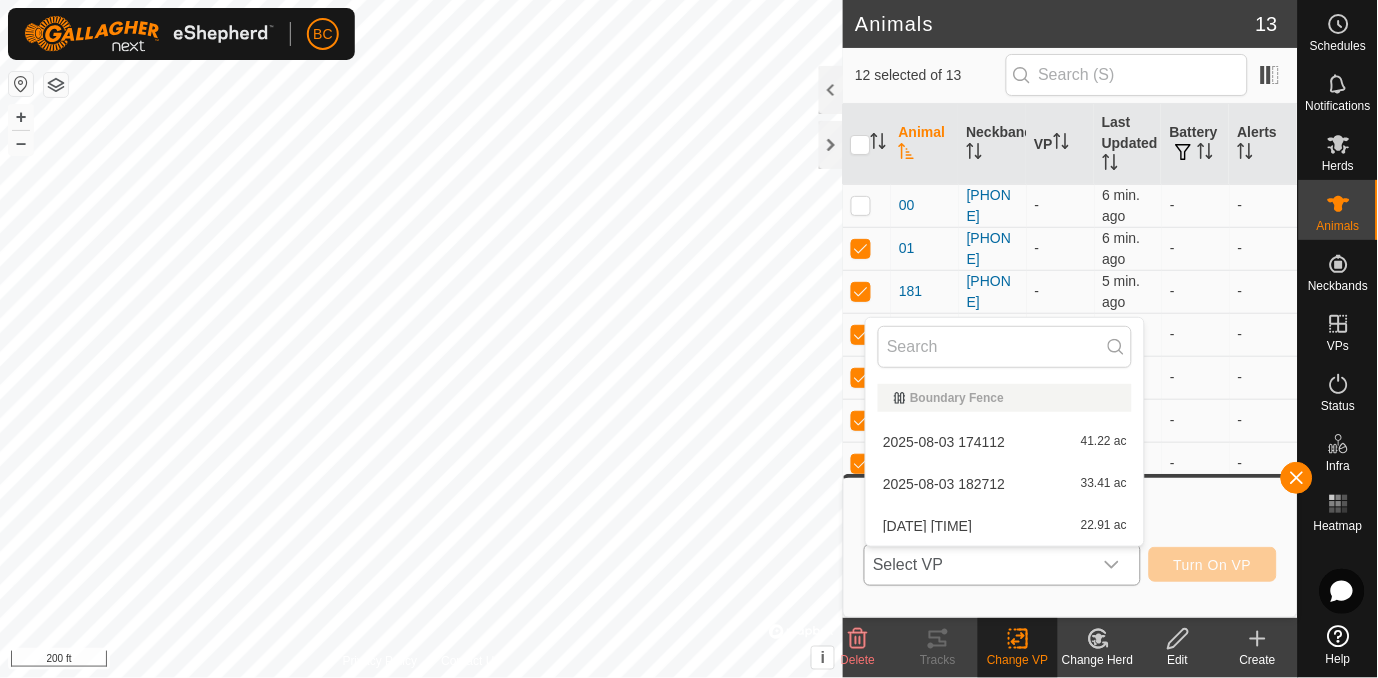 click on "Boundary Fence" at bounding box center (1005, 398) 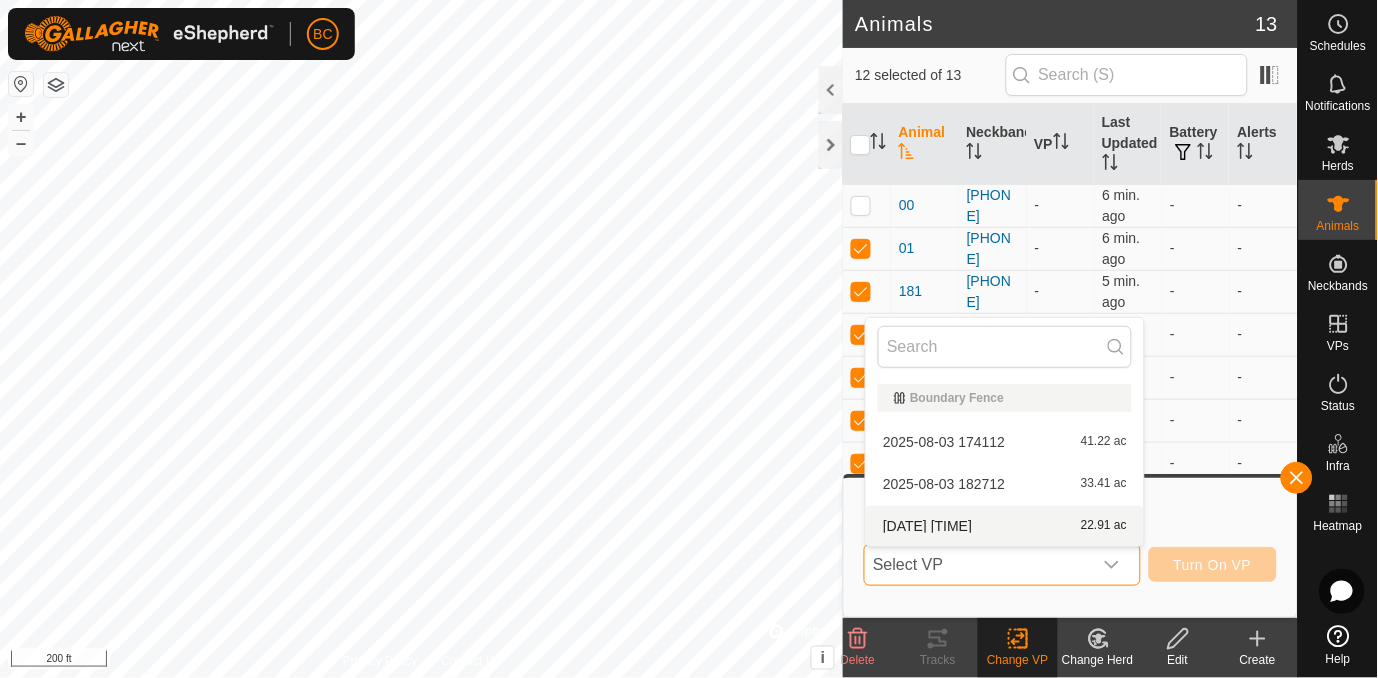 click on "[DATE] [TIME]" at bounding box center [927, 526] 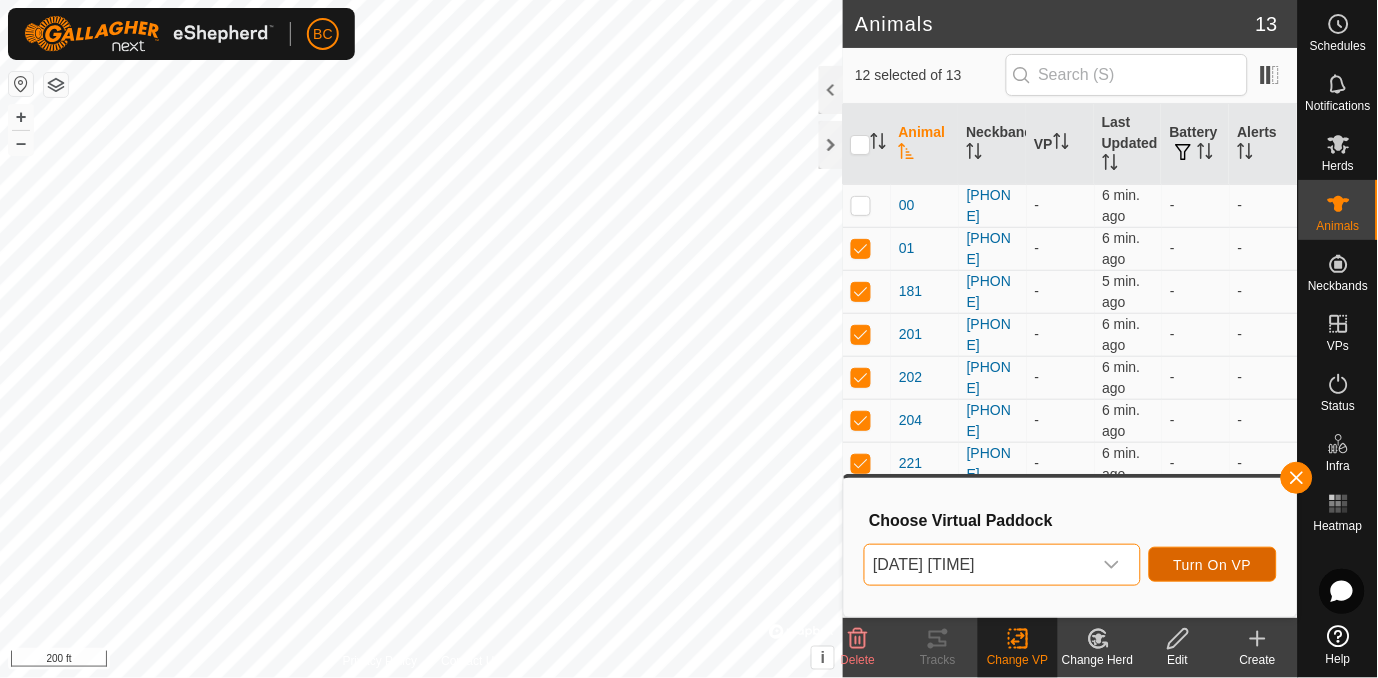 click on "Turn On VP" at bounding box center [1213, 565] 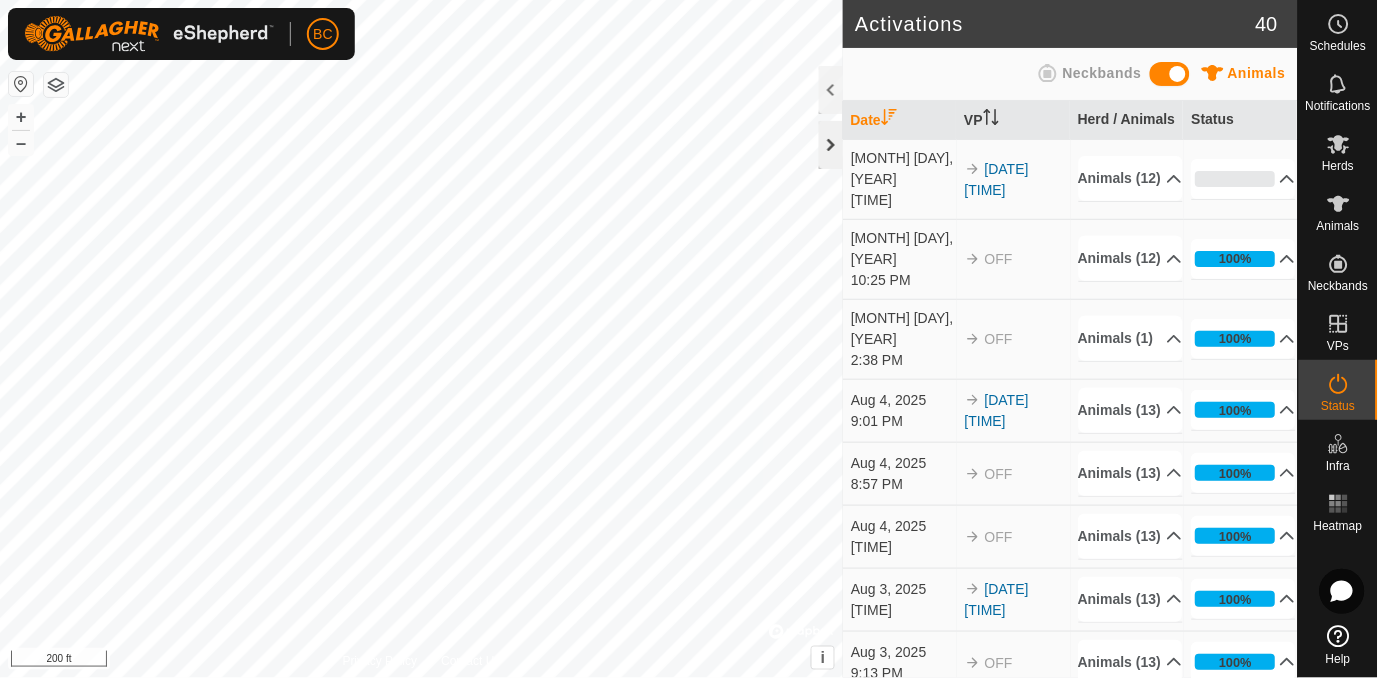 click 